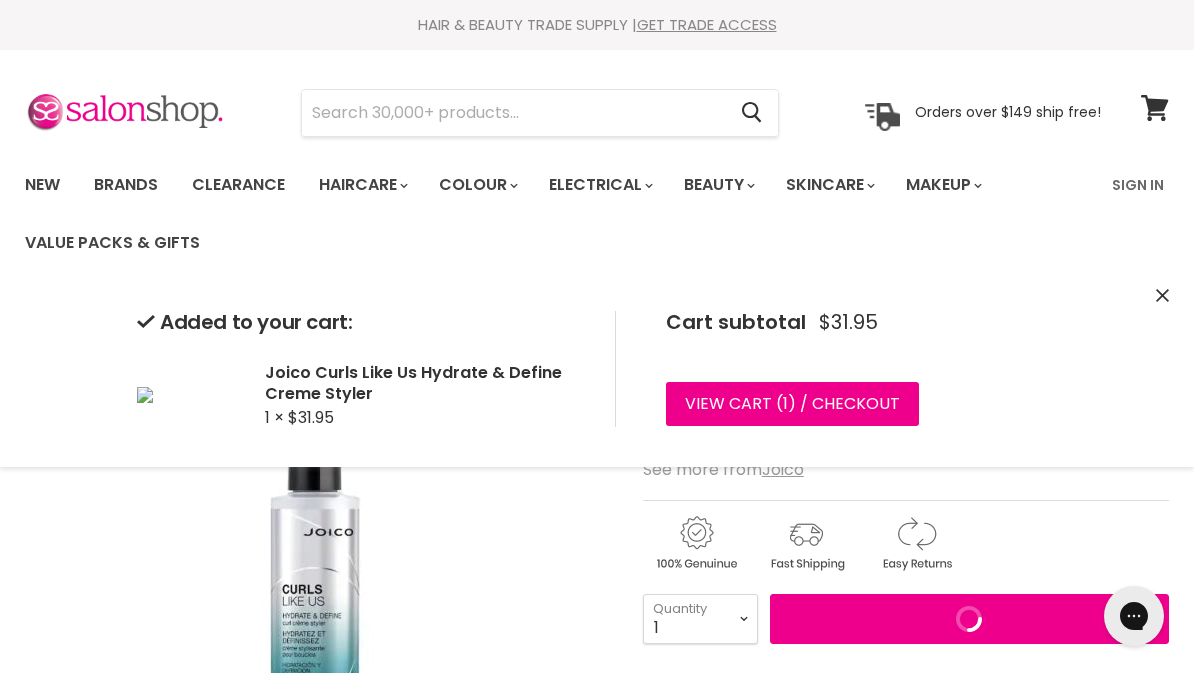 scroll, scrollTop: 0, scrollLeft: 0, axis: both 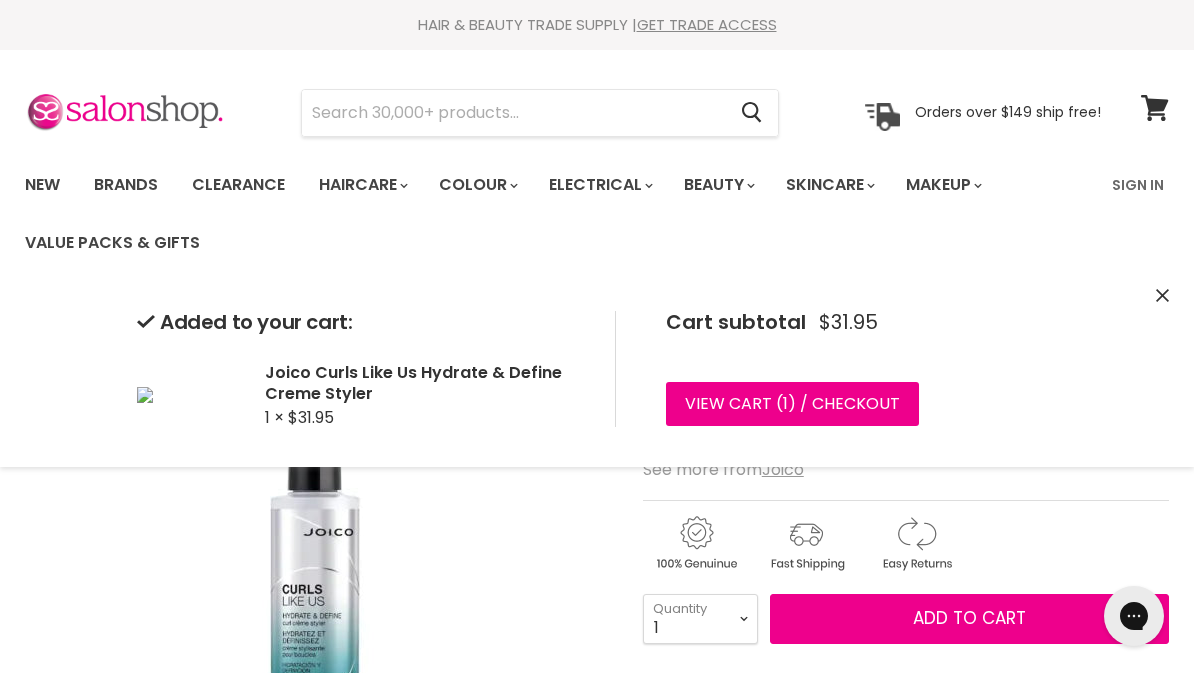 click at bounding box center (513, 113) 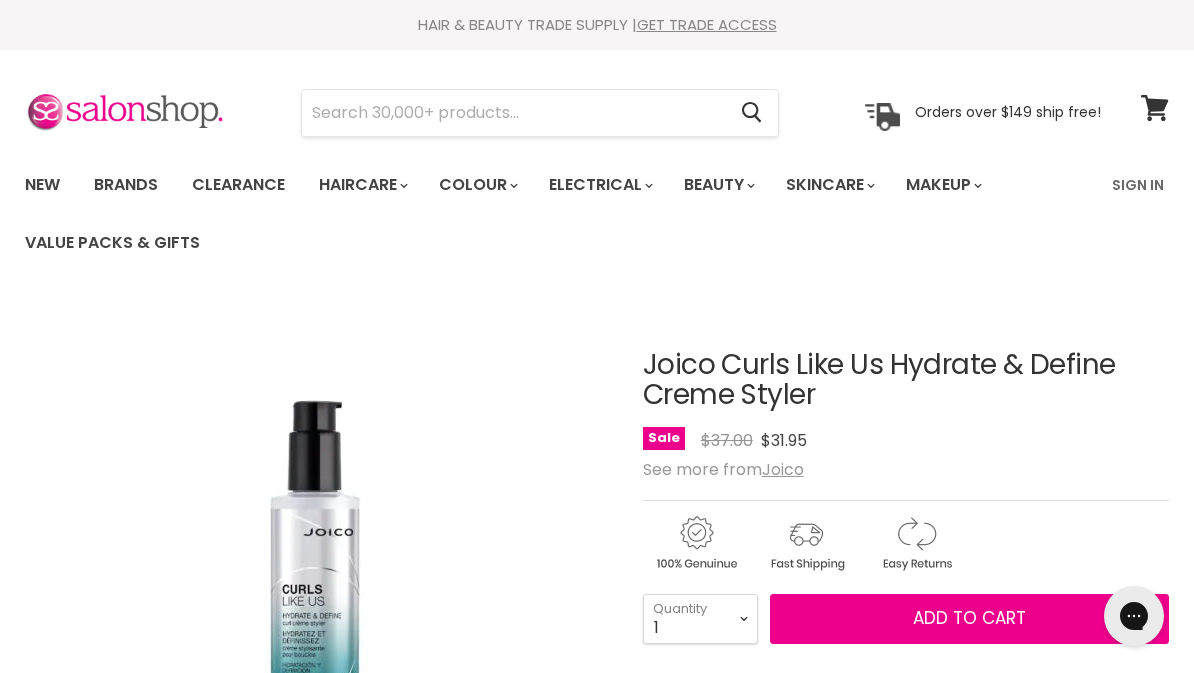 scroll, scrollTop: 299, scrollLeft: 0, axis: vertical 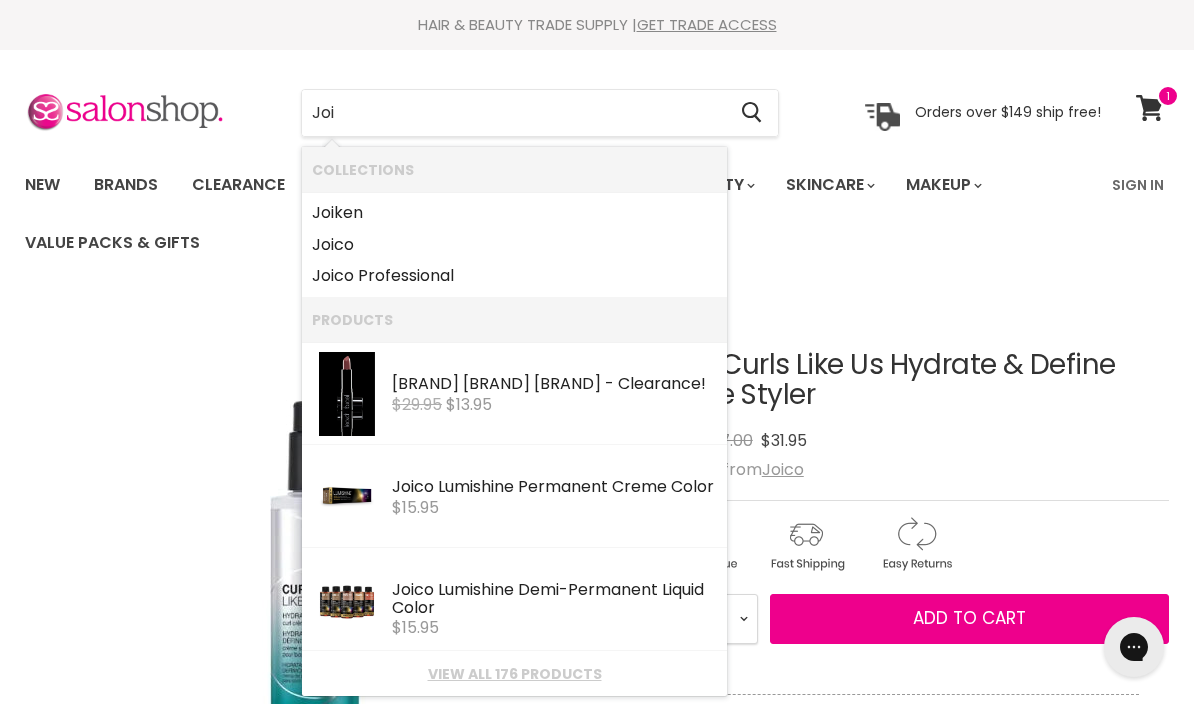 type on "Joi o" 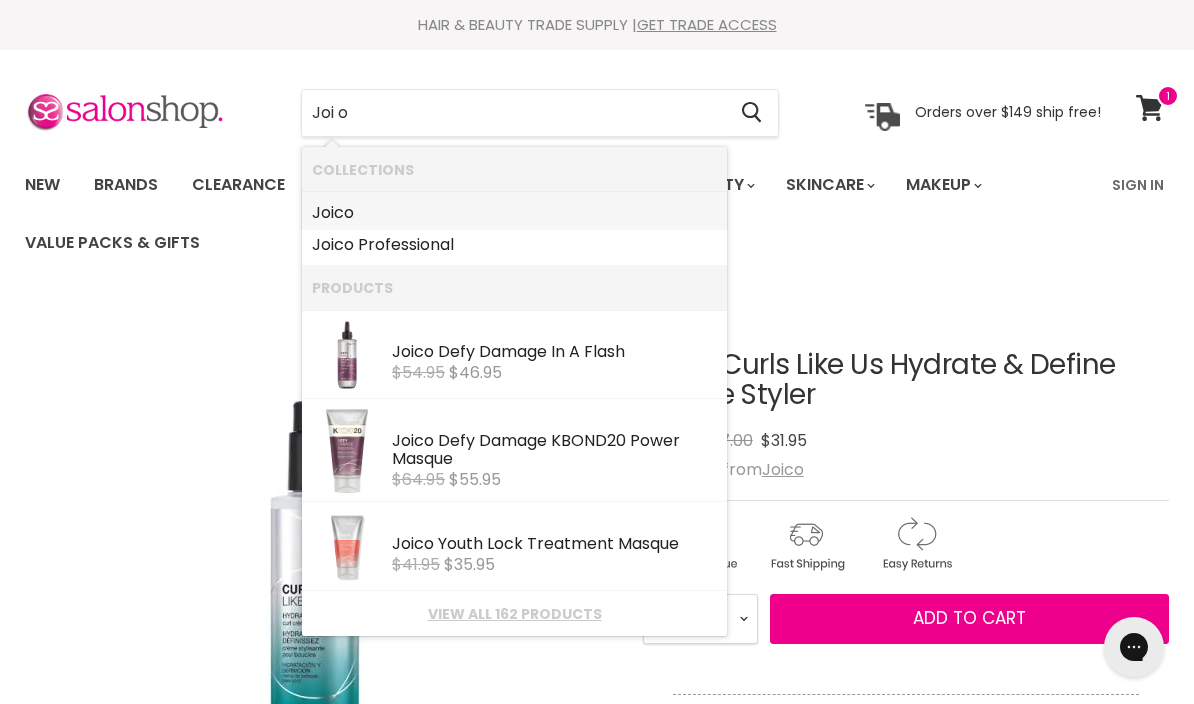click on "Joi co" at bounding box center (514, 213) 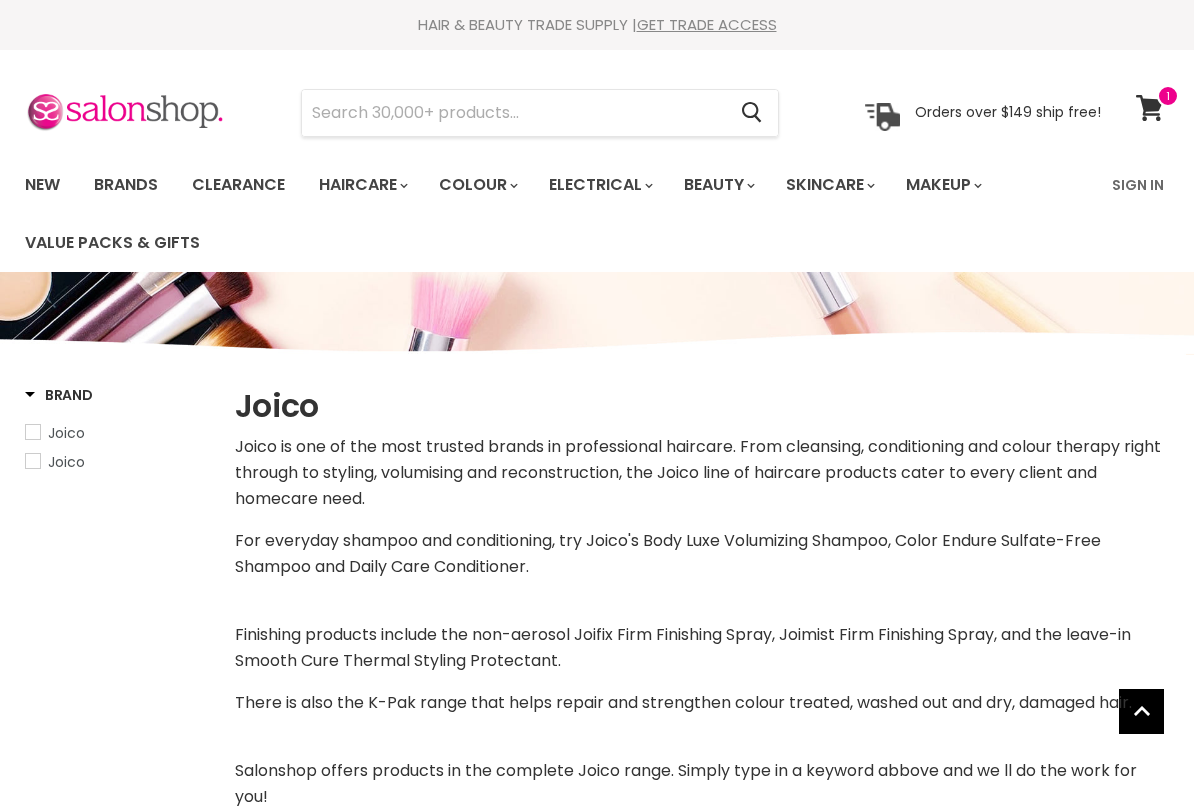 select on "manual" 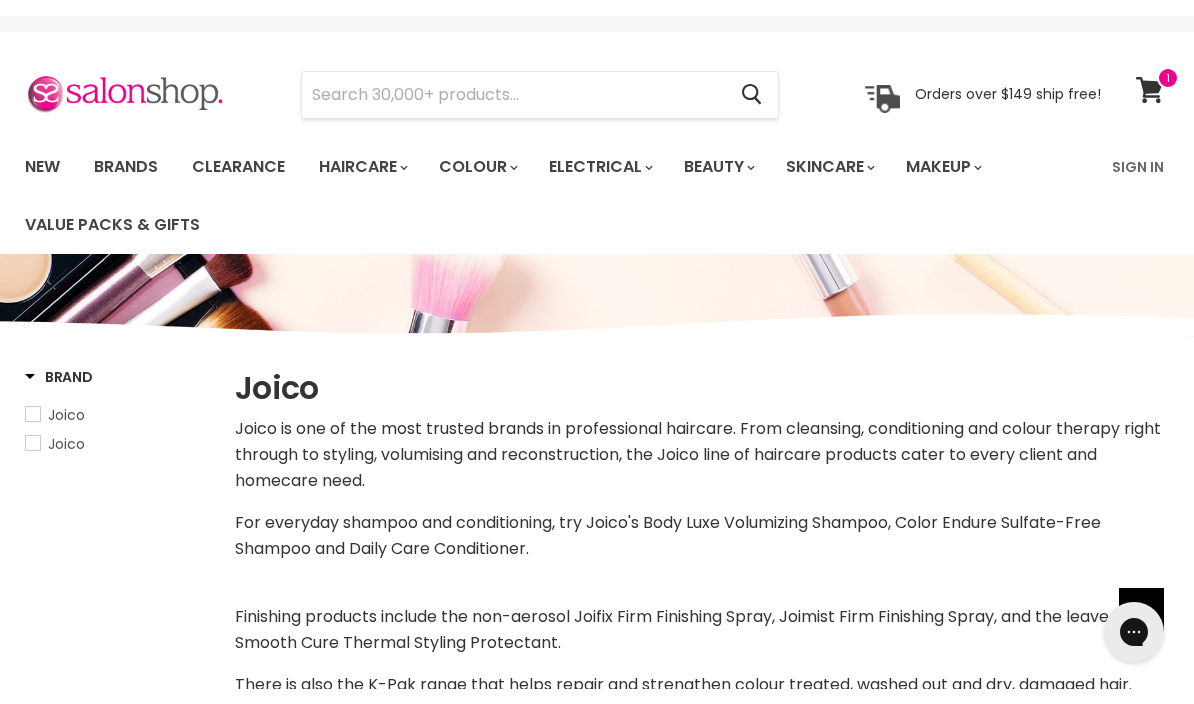 scroll, scrollTop: 0, scrollLeft: 0, axis: both 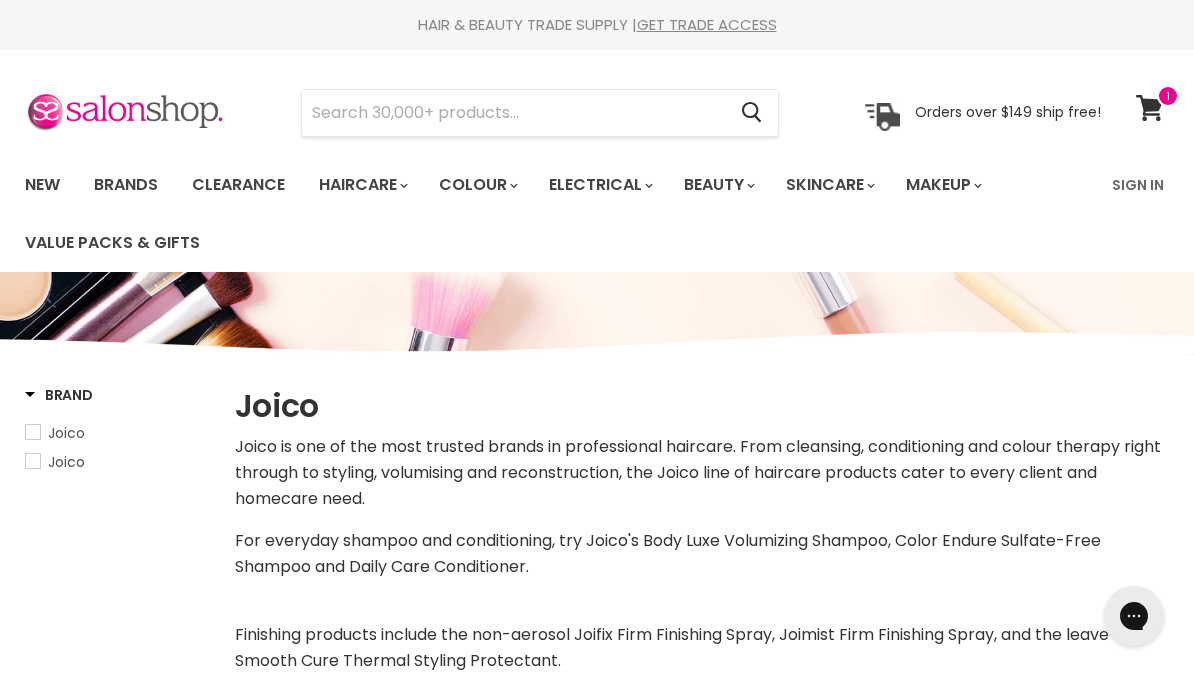 click at bounding box center (513, 113) 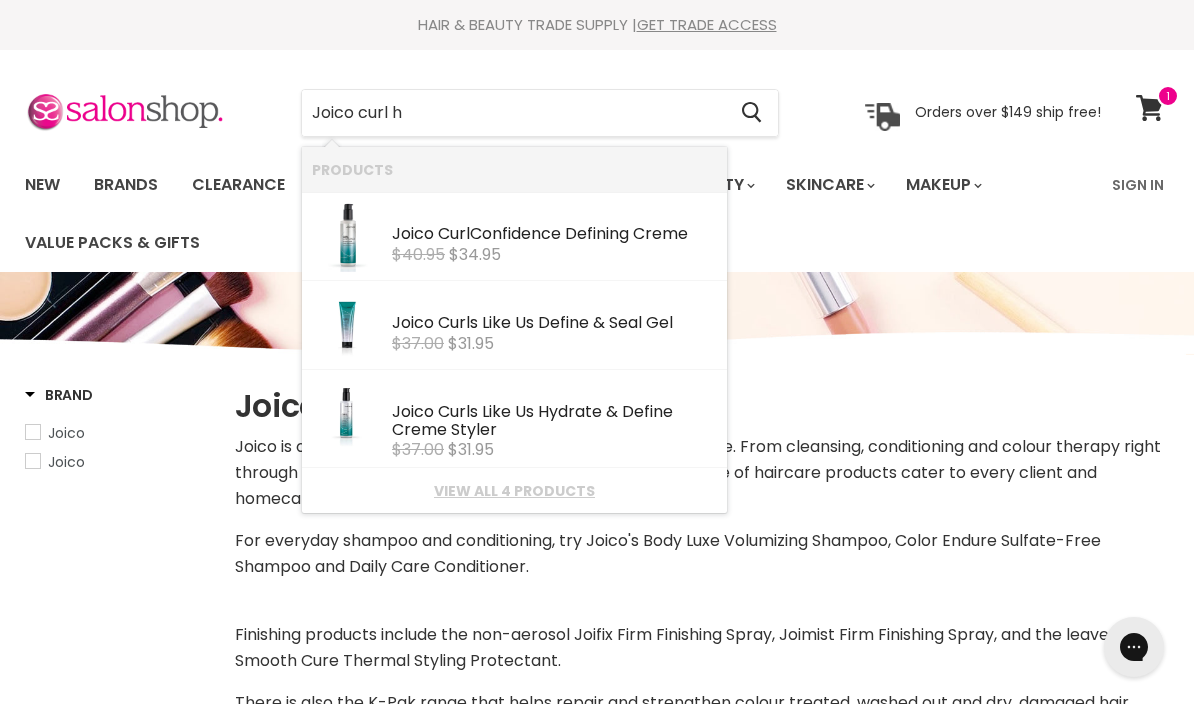 type on "Joico curl hy" 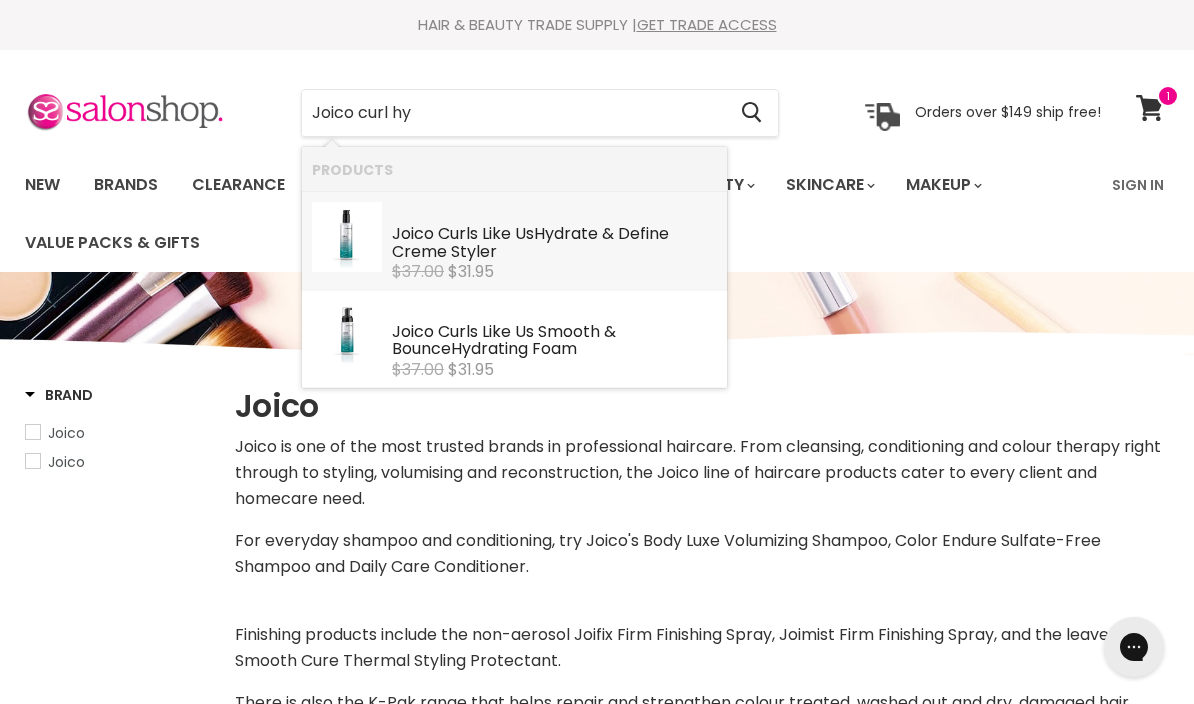 click on "Joico   Curl s Like Us  Hy drate & Define Creme Styler" at bounding box center [554, 244] 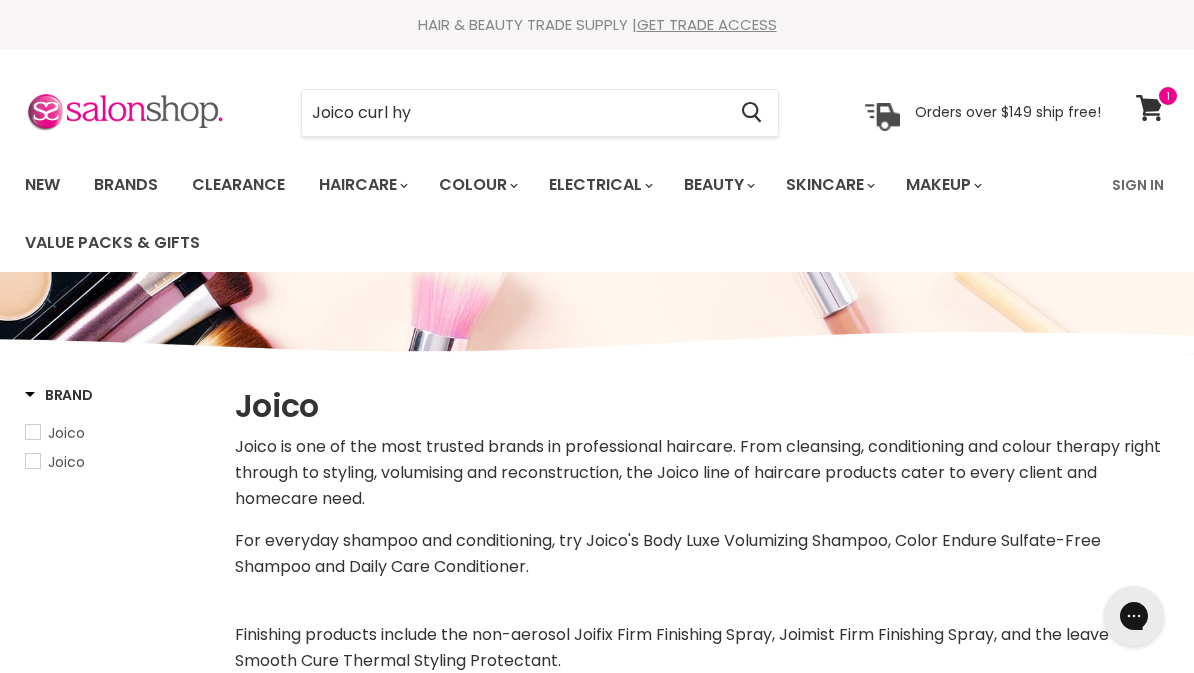 click on "Joico curl hy" at bounding box center (513, 113) 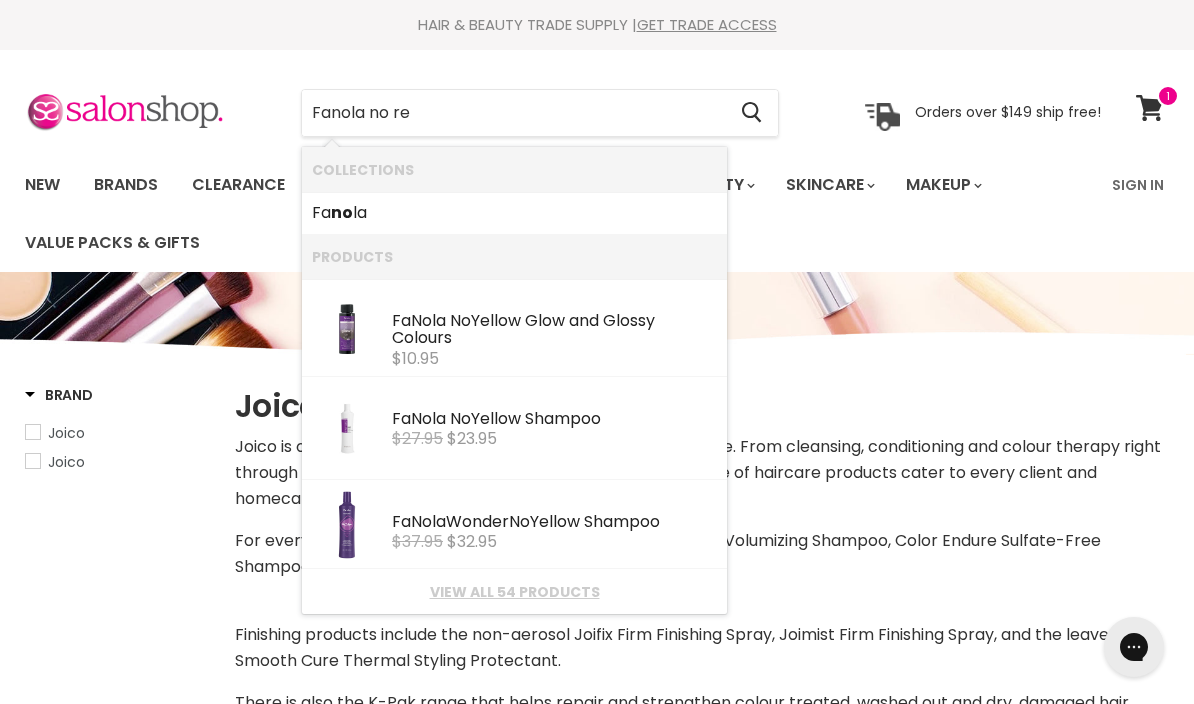 type on "Fanola no red" 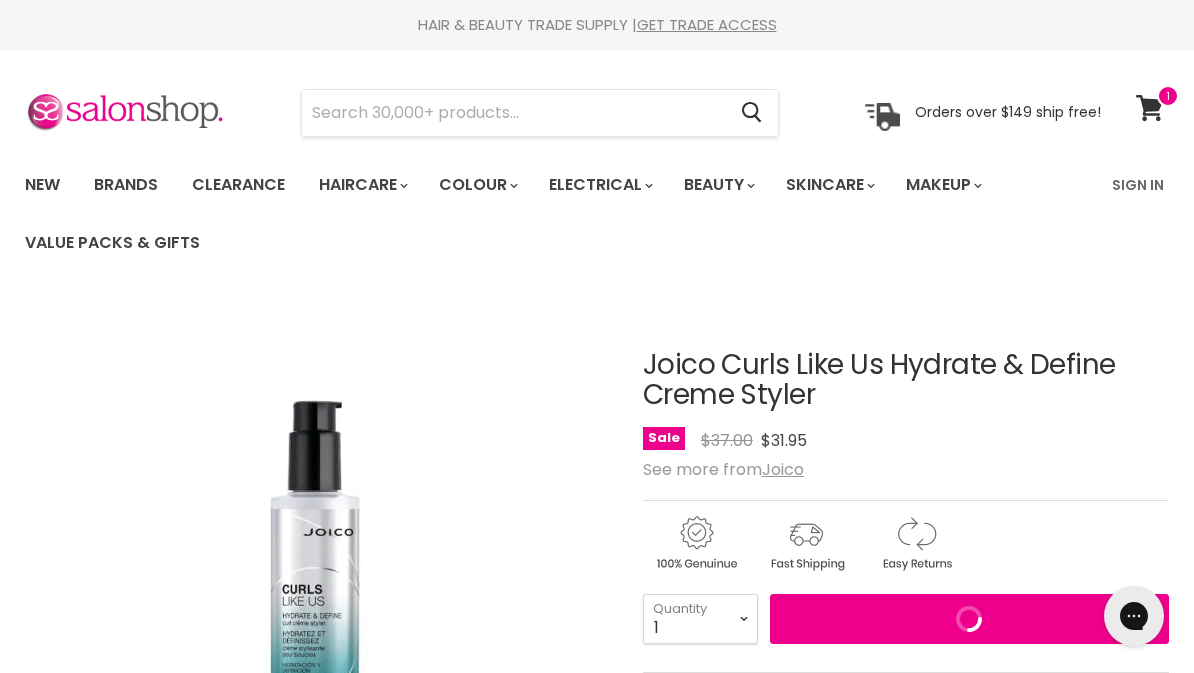scroll, scrollTop: 0, scrollLeft: 0, axis: both 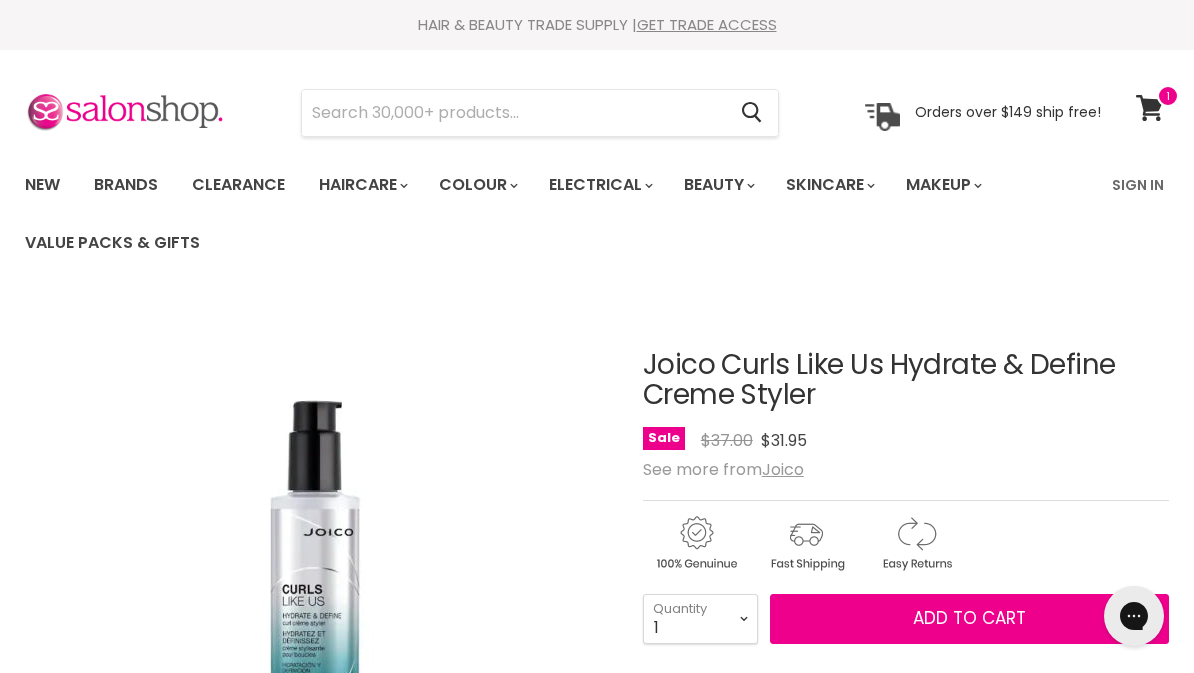 click at bounding box center [513, 113] 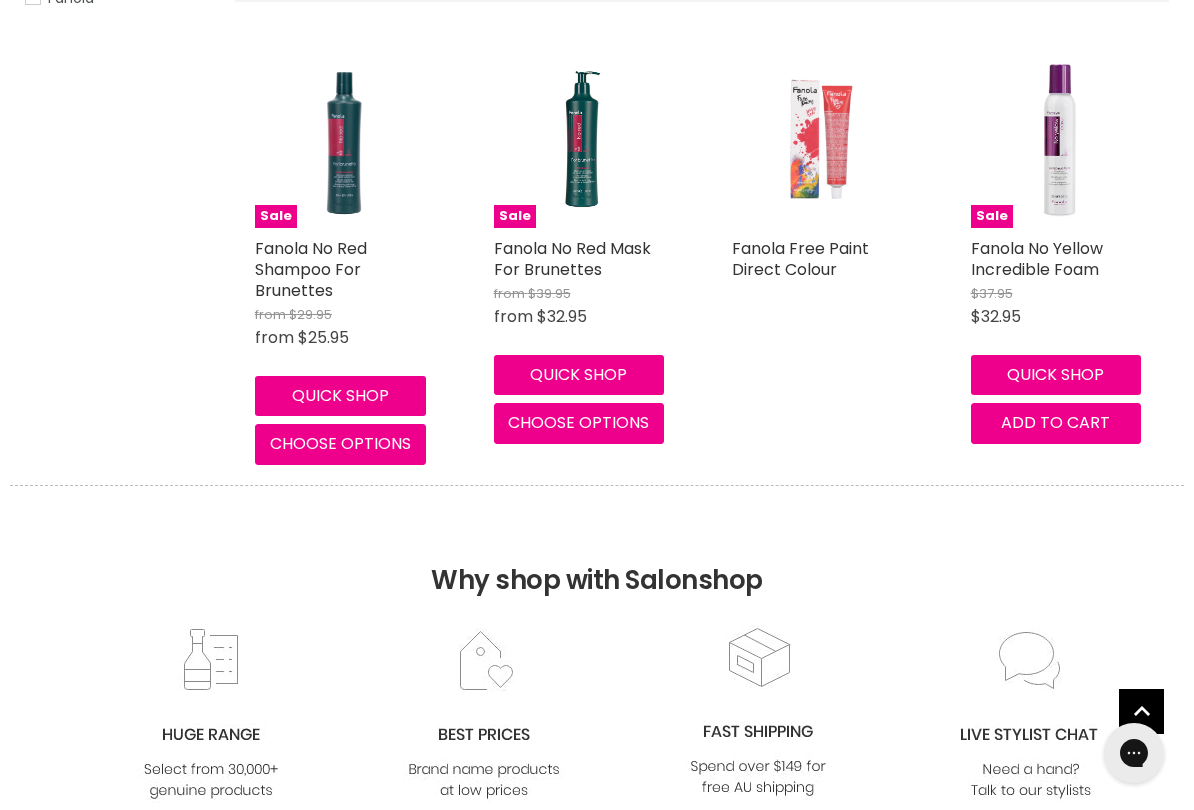 scroll, scrollTop: 463, scrollLeft: 0, axis: vertical 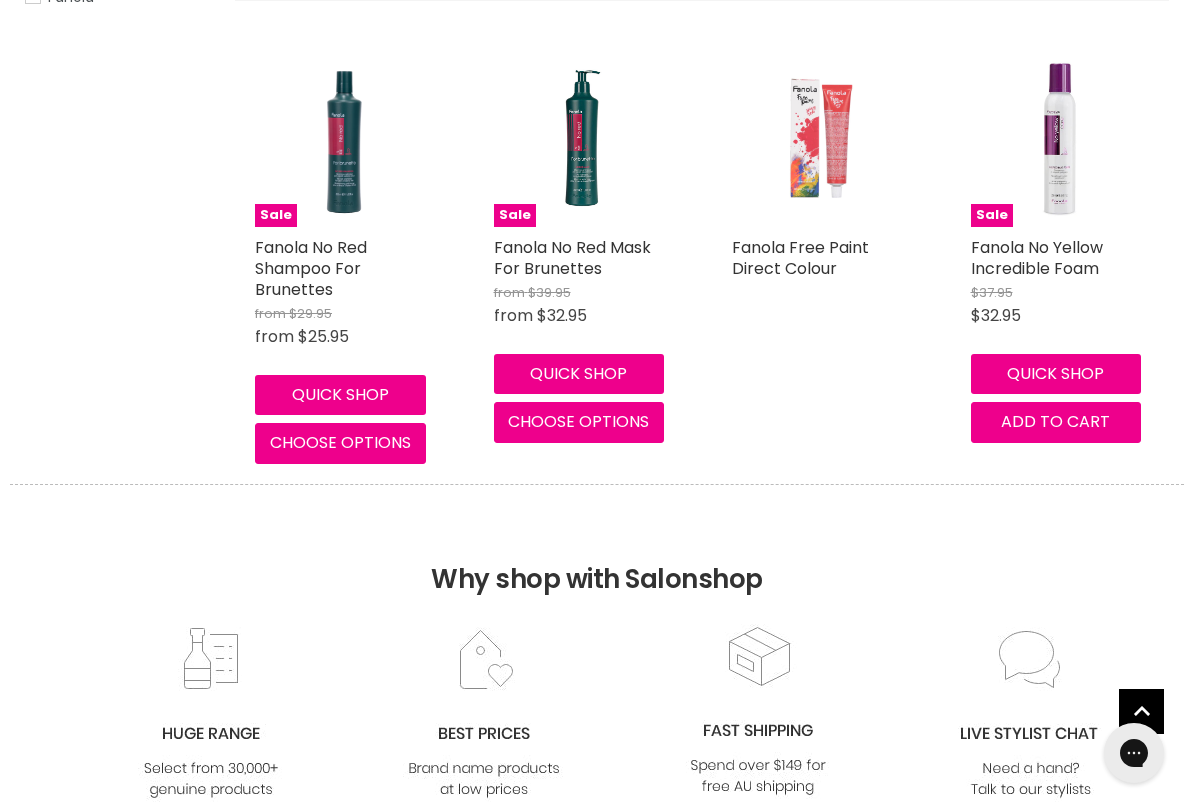 click on "Fanola No Red Shampoo For Brunettes" at bounding box center (311, 268) 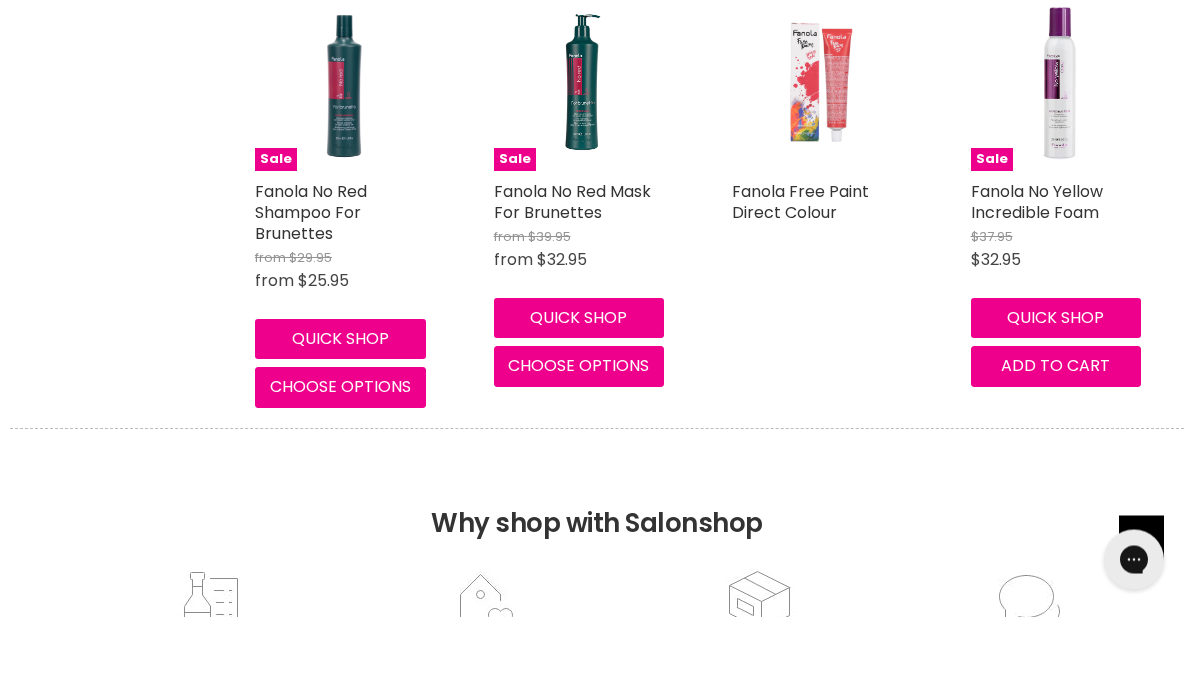 scroll, scrollTop: 395, scrollLeft: 0, axis: vertical 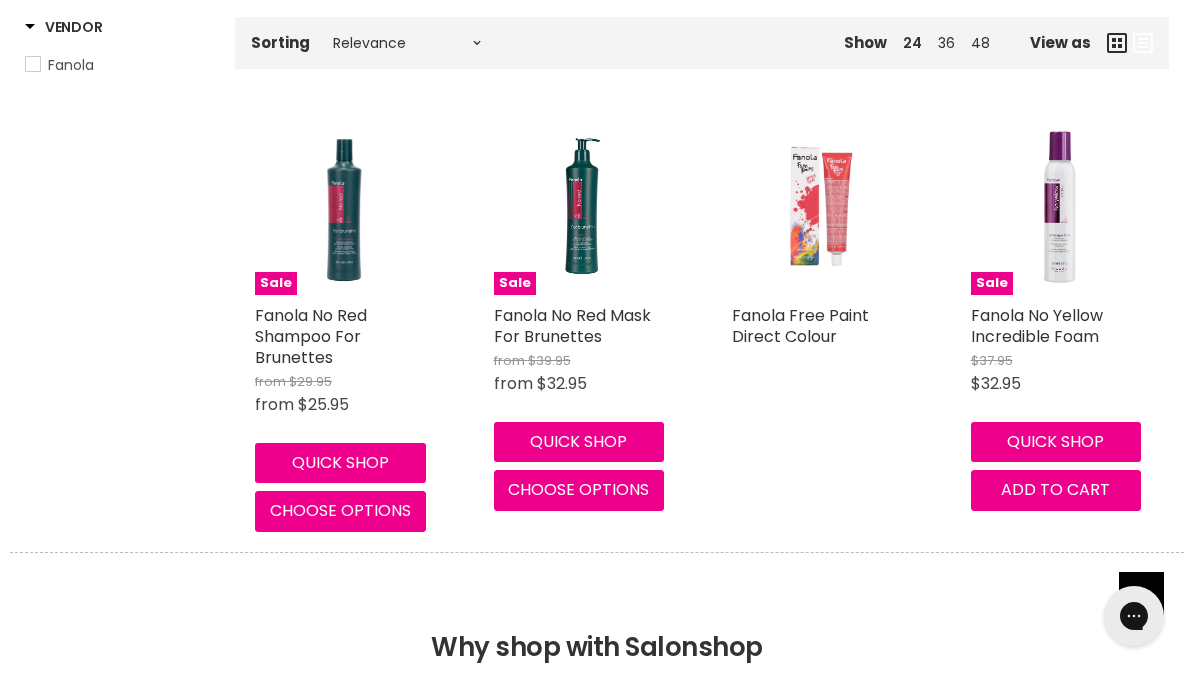 click at bounding box center (583, 206) 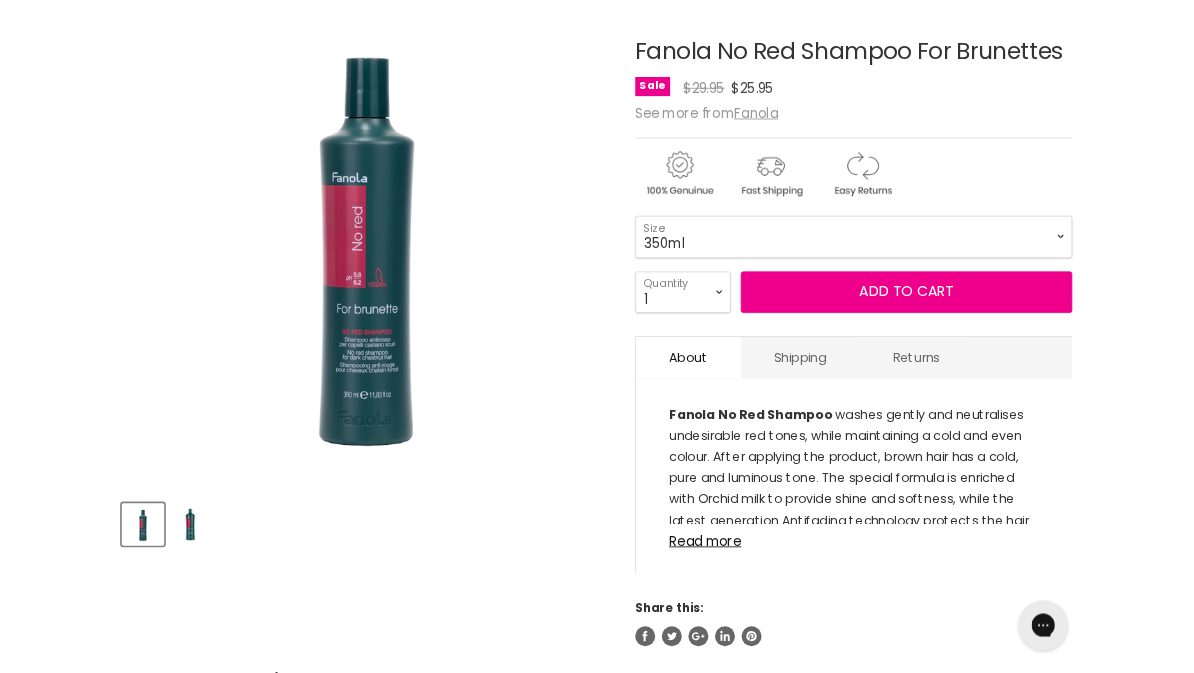 scroll, scrollTop: 277, scrollLeft: 0, axis: vertical 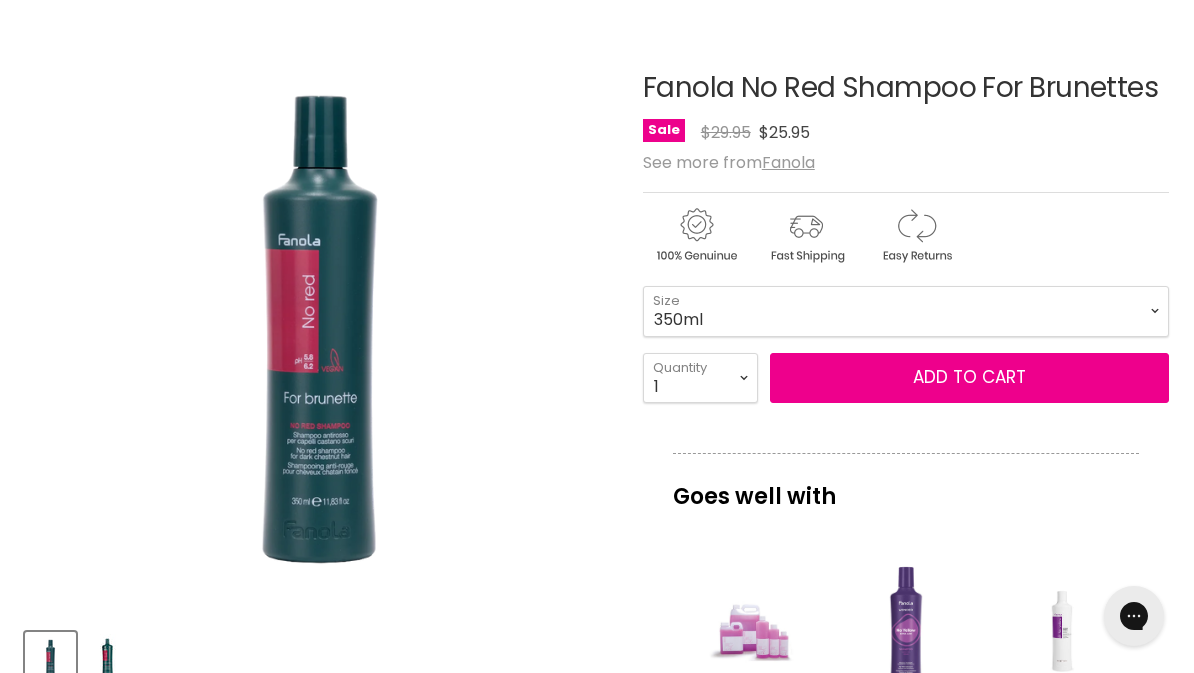 click on "Add to cart" at bounding box center (969, 377) 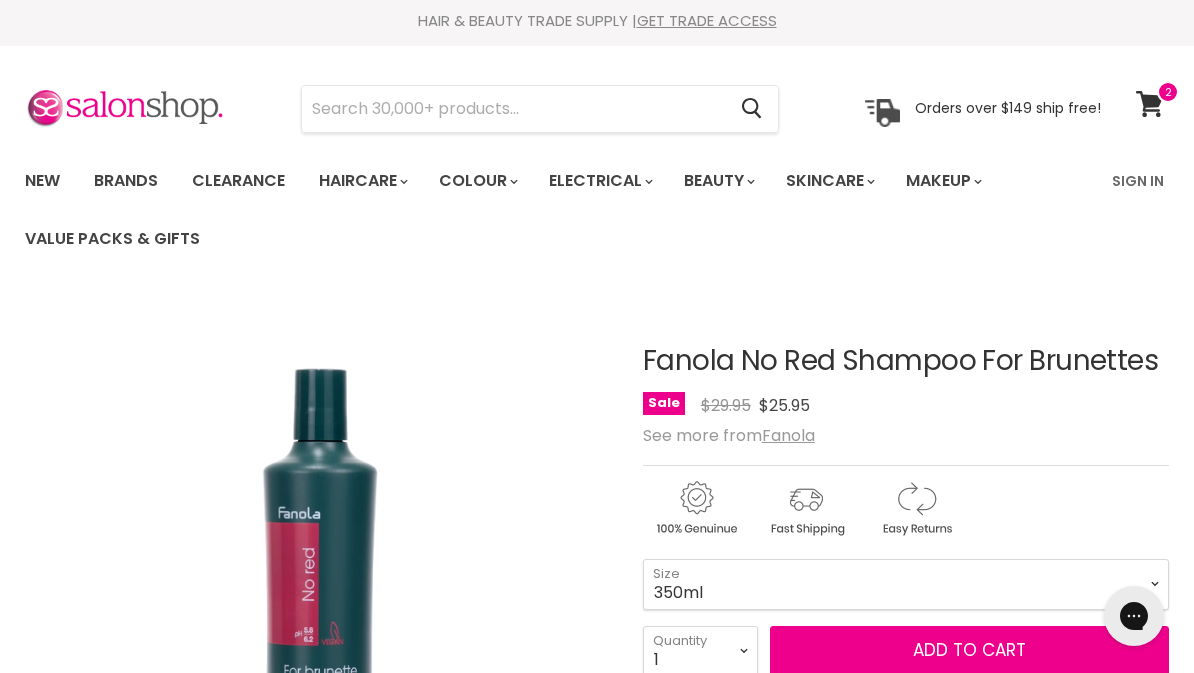 scroll, scrollTop: 0, scrollLeft: 0, axis: both 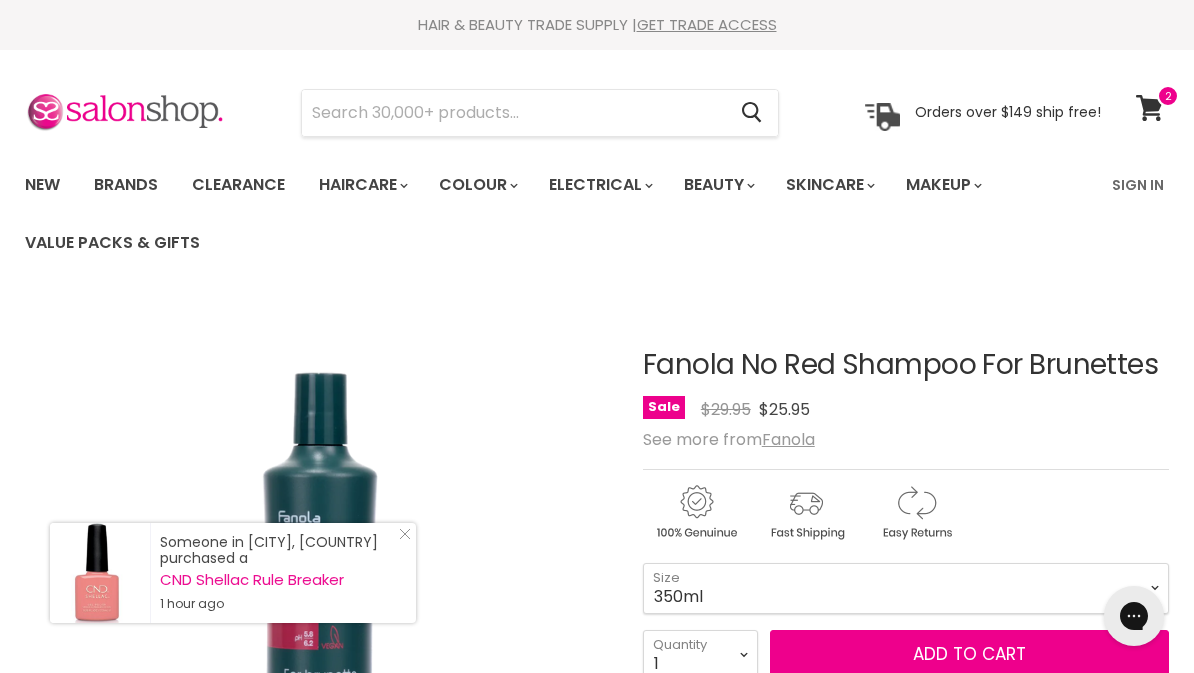 click on "Add to cart" at bounding box center [969, 654] 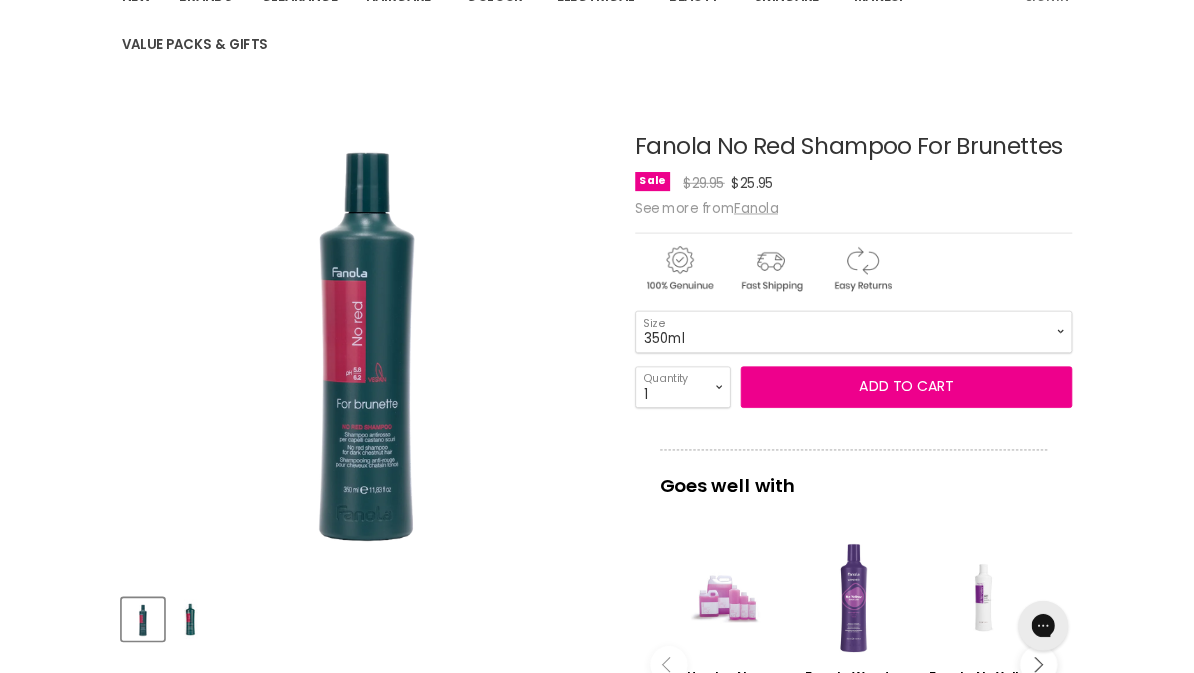 scroll, scrollTop: 0, scrollLeft: 0, axis: both 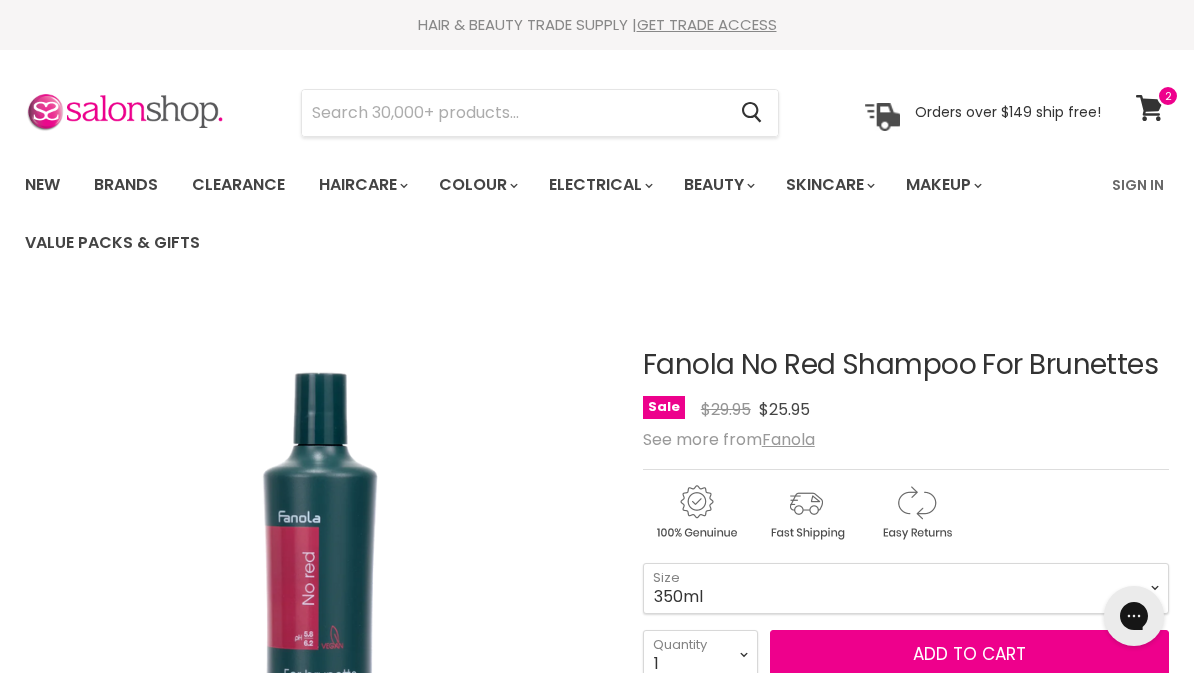 click at bounding box center [513, 113] 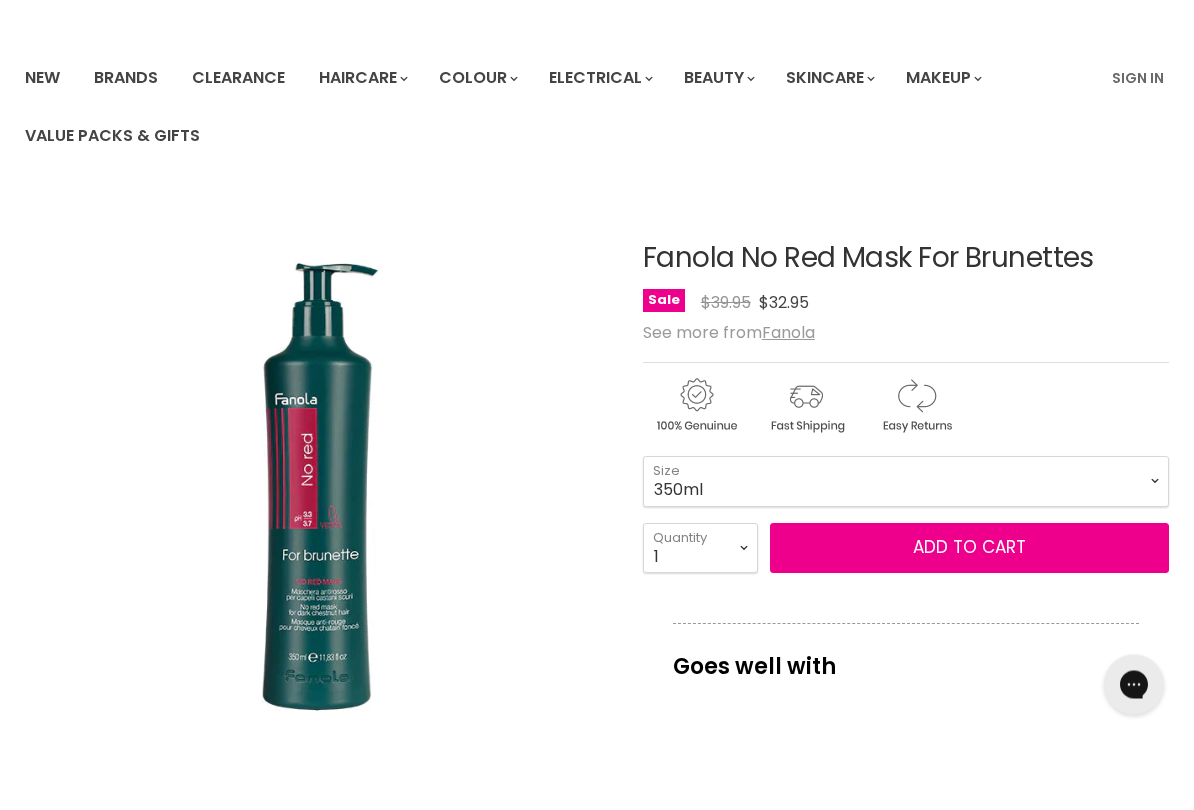 scroll, scrollTop: 173, scrollLeft: 0, axis: vertical 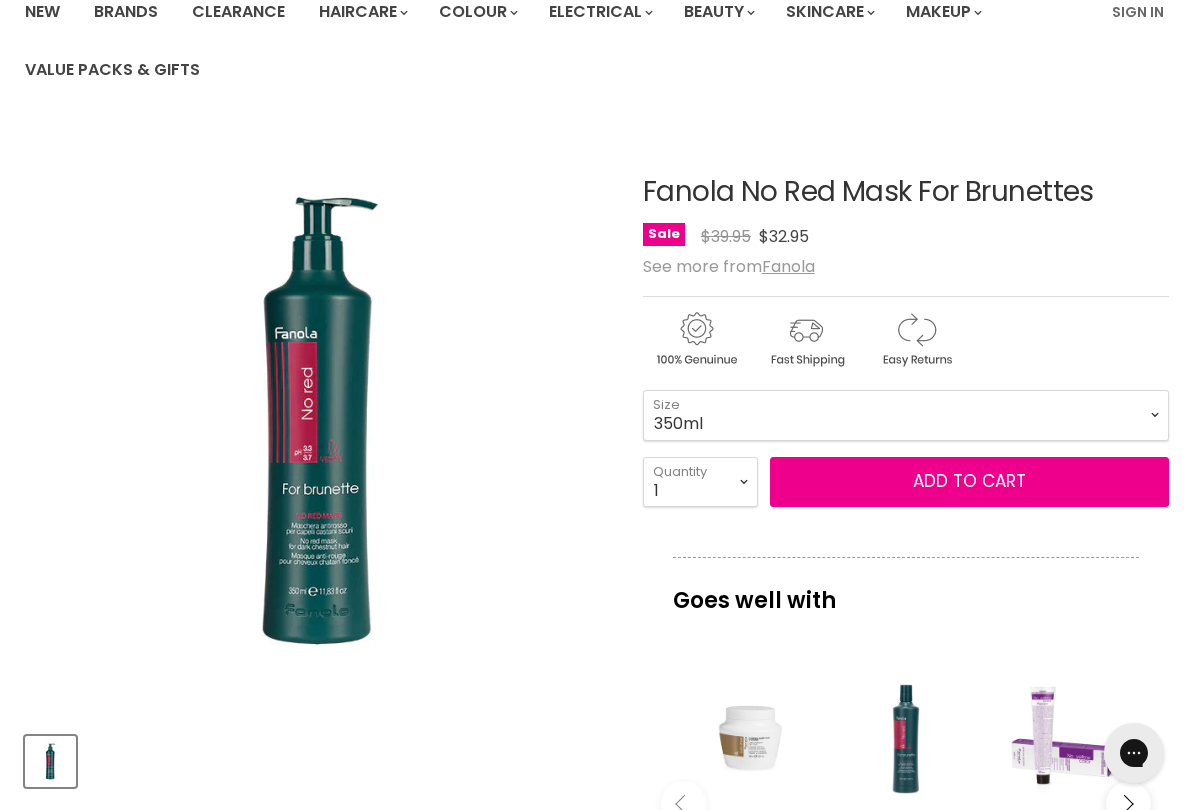 click on "Add to cart" at bounding box center (969, 481) 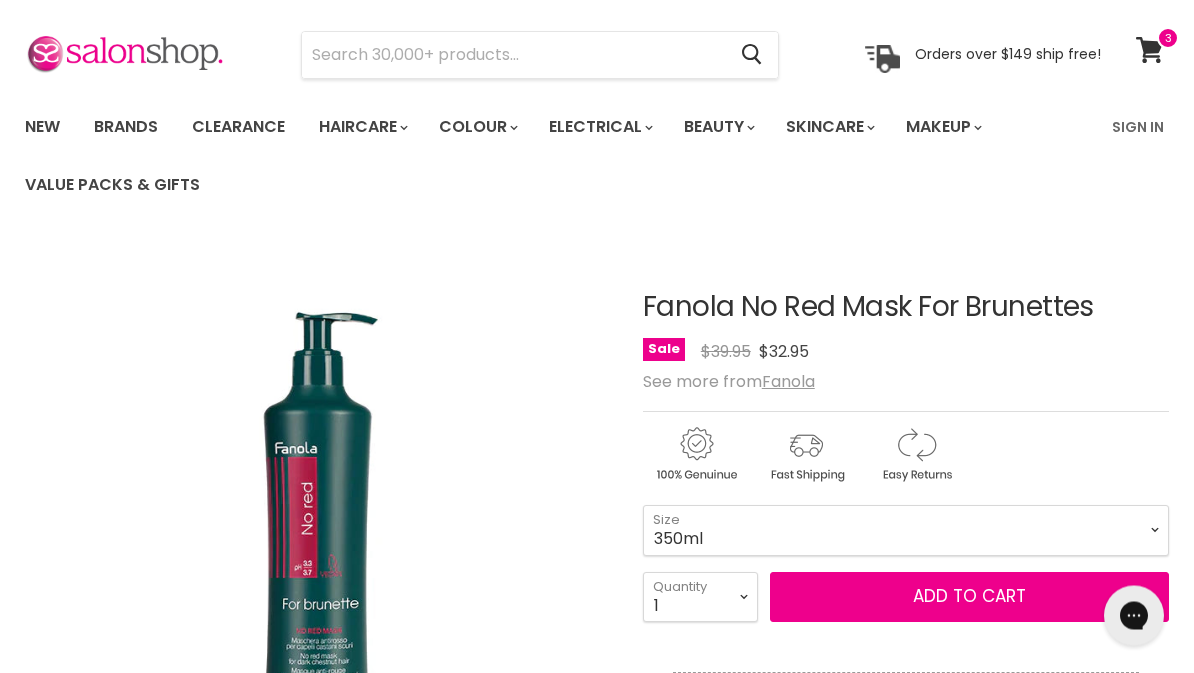 scroll, scrollTop: 0, scrollLeft: 0, axis: both 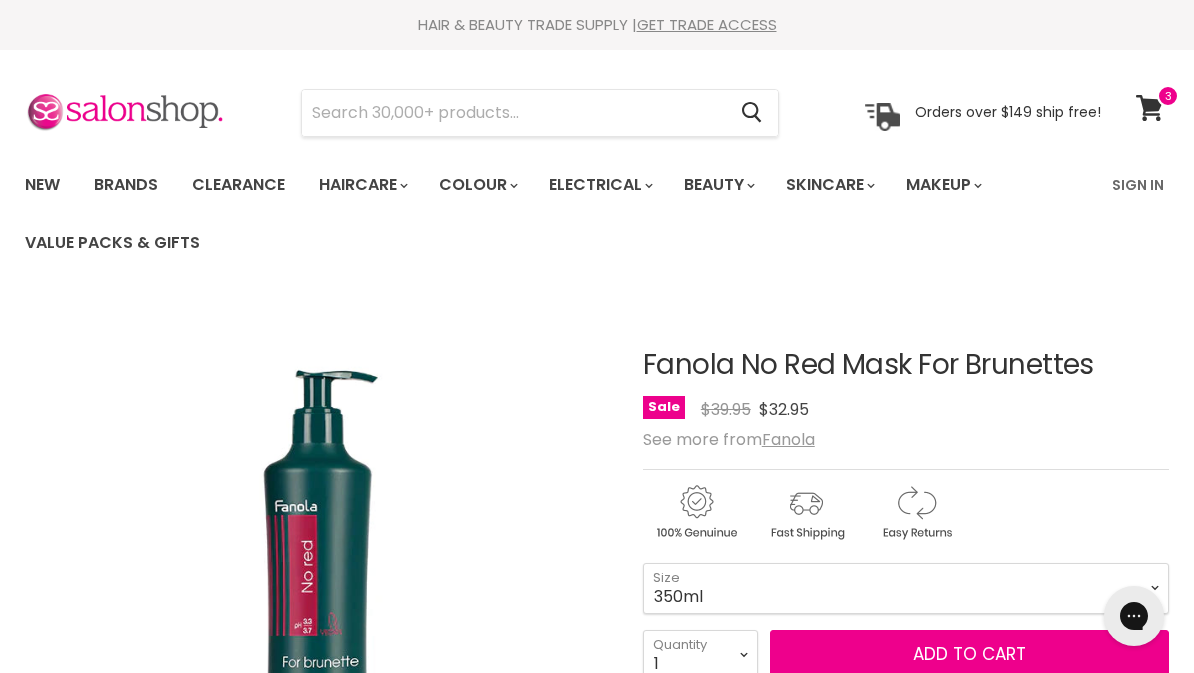click 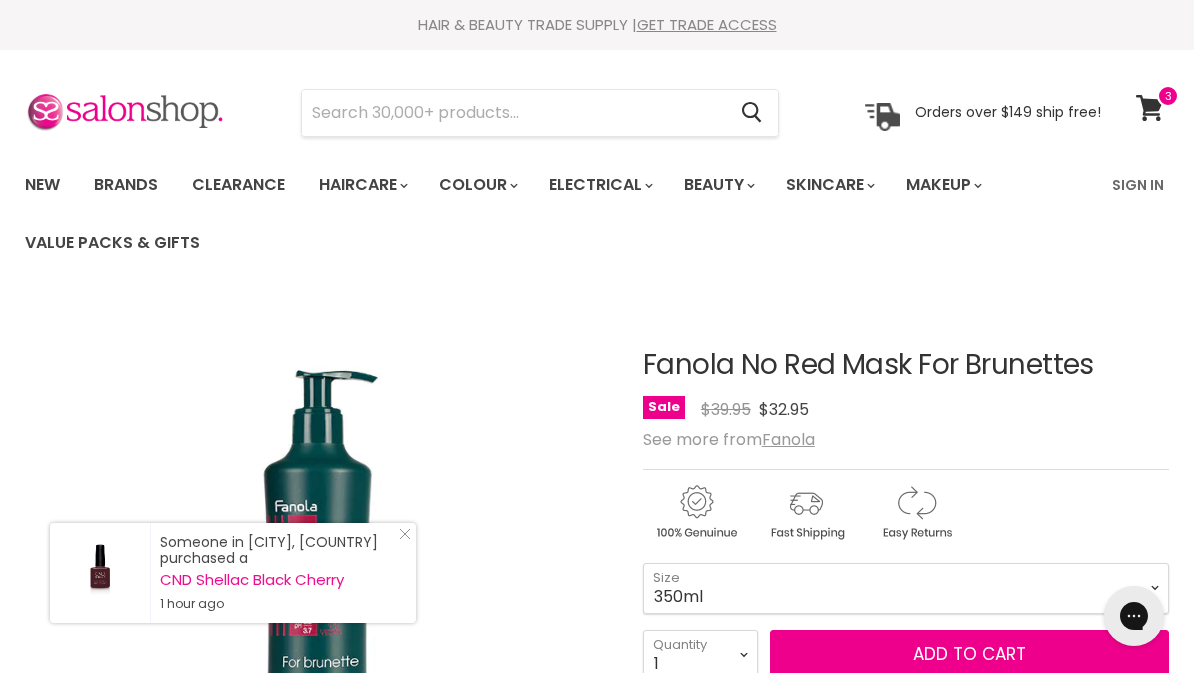 click on "Add to cart" at bounding box center [969, 654] 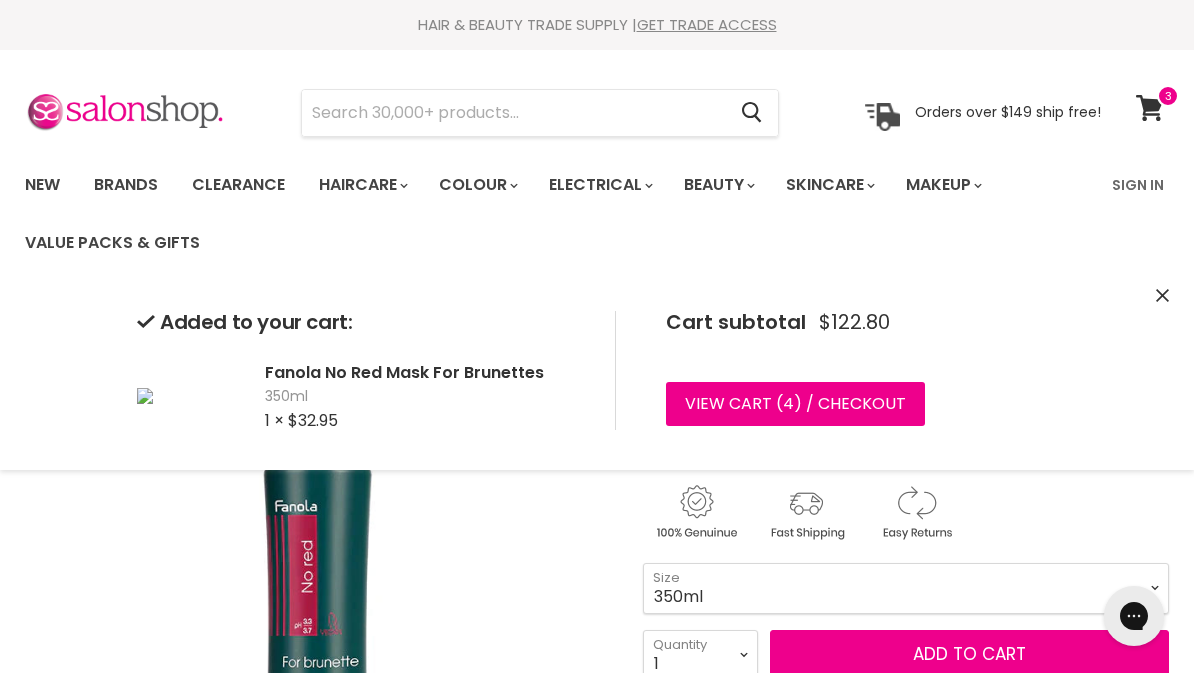 click 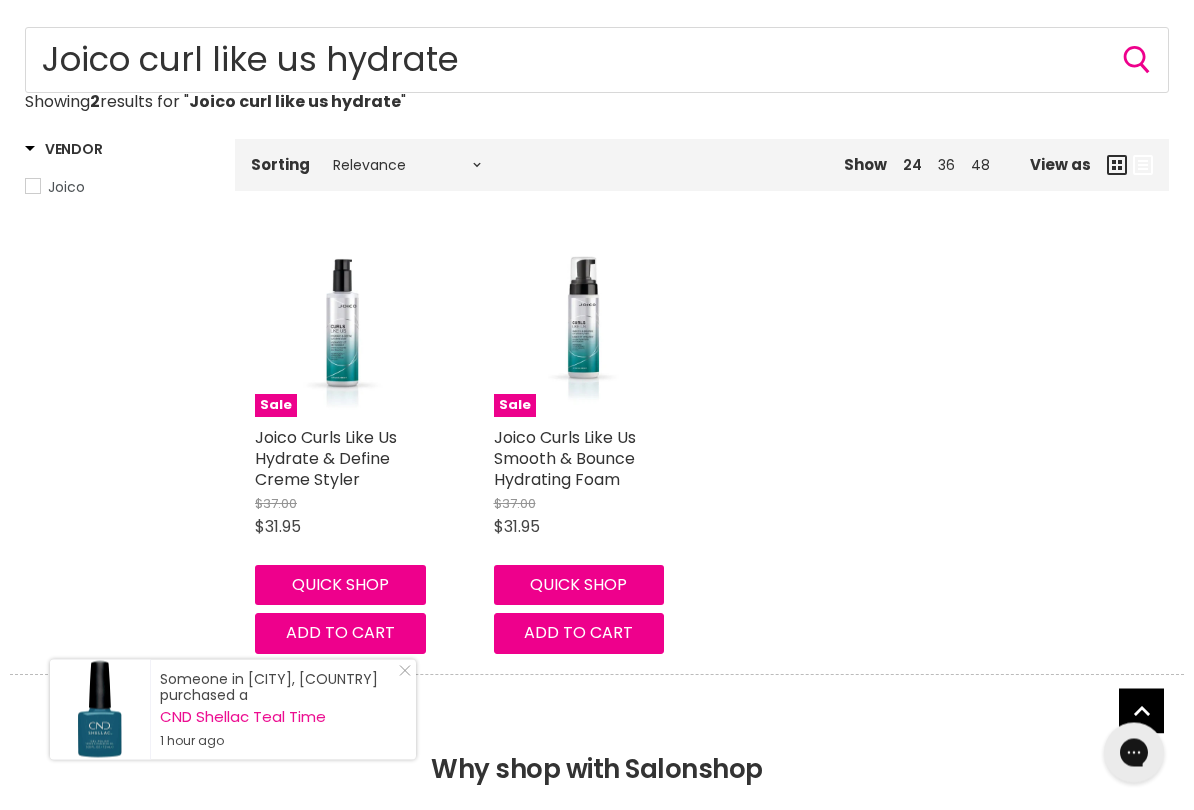 scroll, scrollTop: 273, scrollLeft: 0, axis: vertical 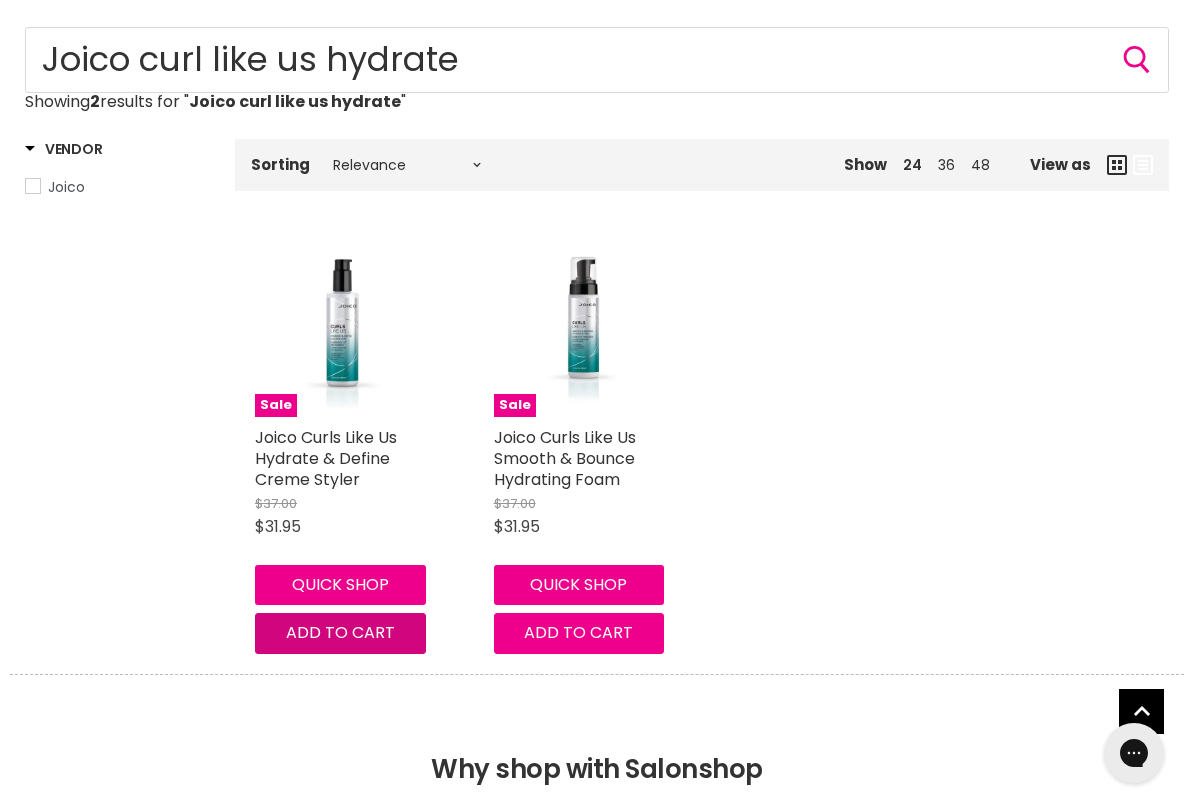 click on "Add to cart" at bounding box center (340, 632) 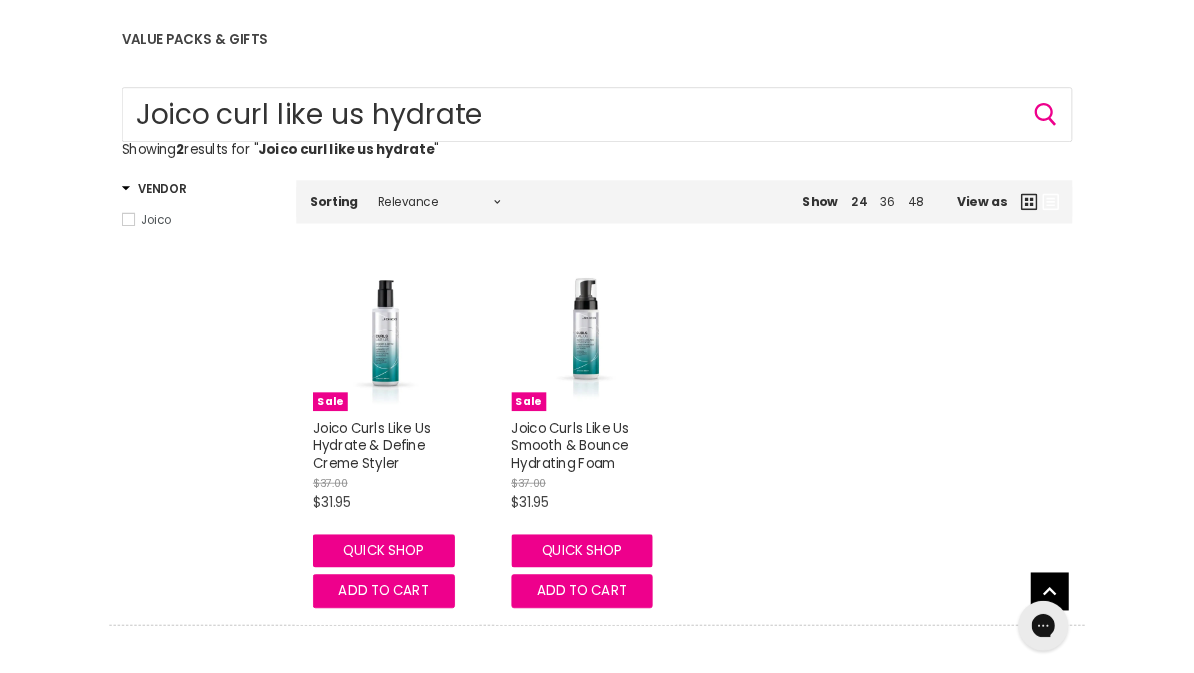 scroll, scrollTop: 0, scrollLeft: 0, axis: both 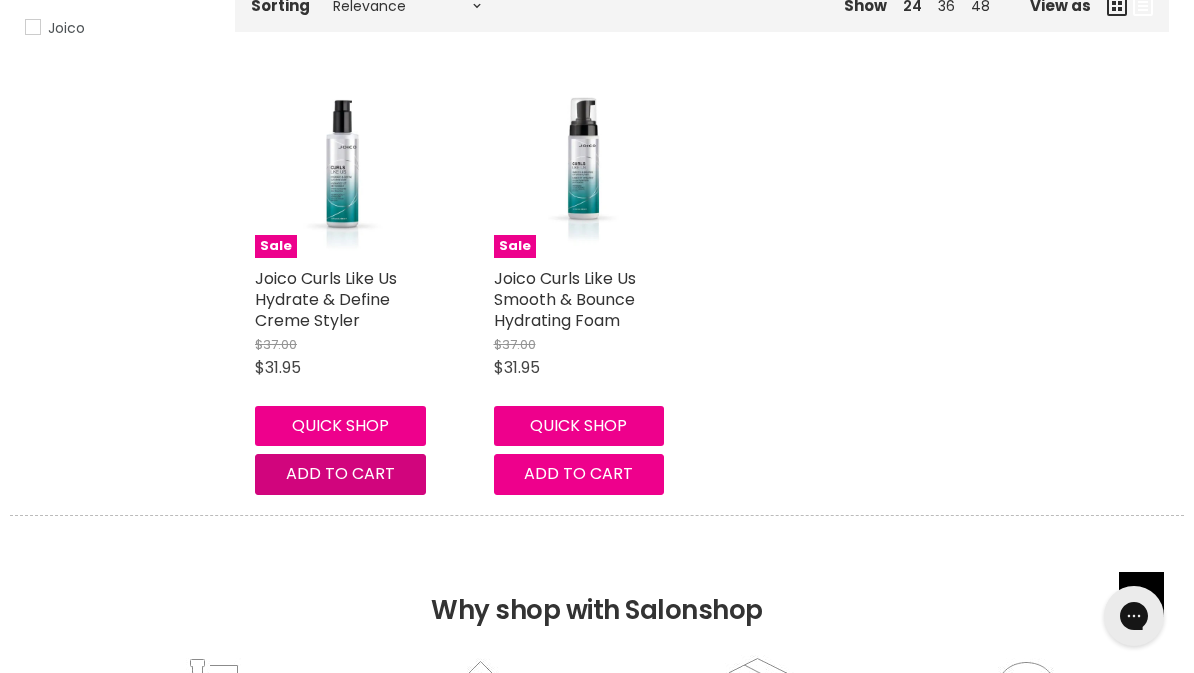 click on "Add to cart" at bounding box center (340, 473) 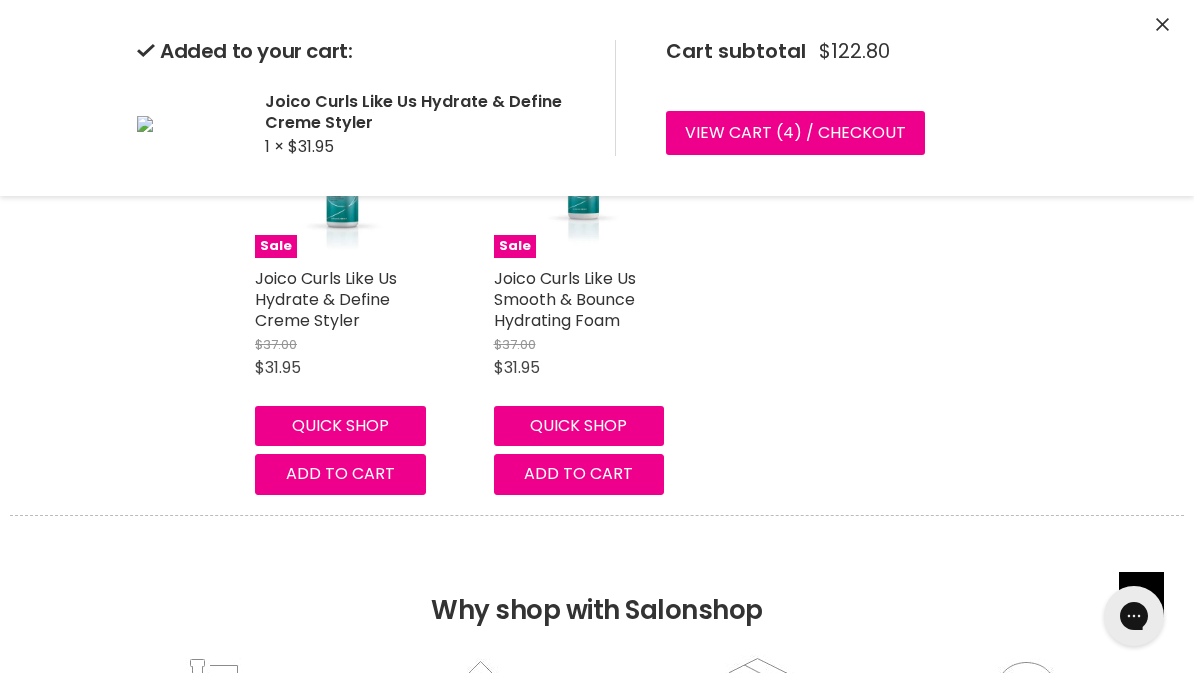 click on "View cart ( 4 )  /  Checkout" at bounding box center (795, 133) 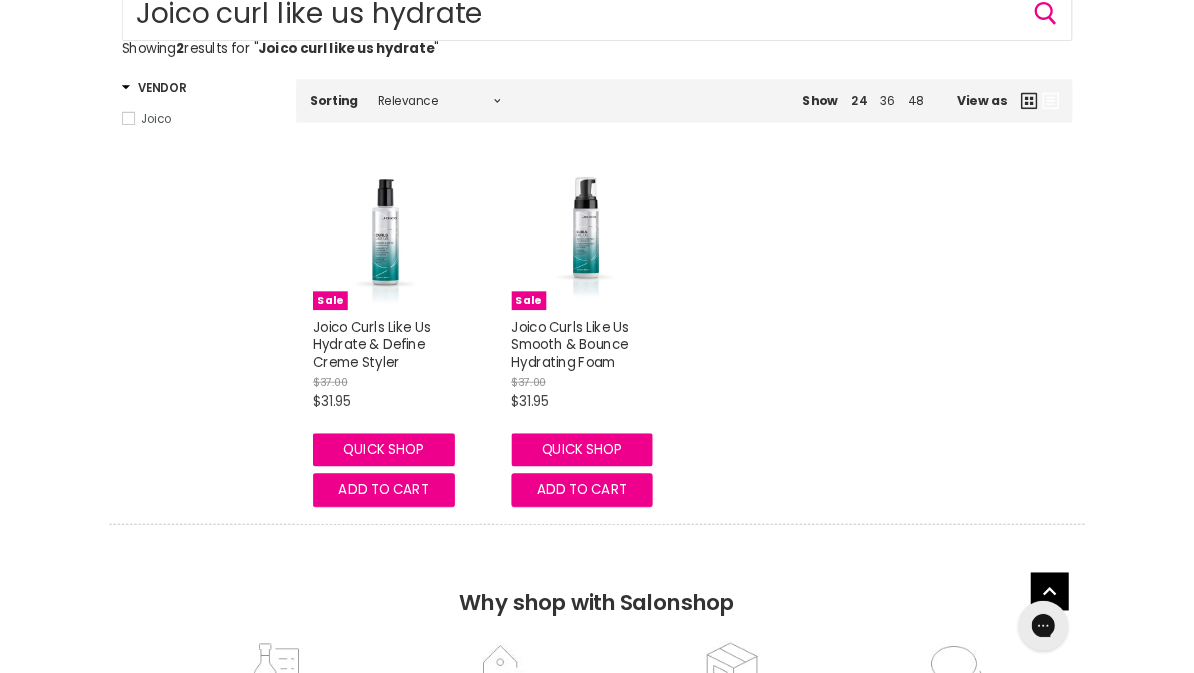 scroll, scrollTop: 315, scrollLeft: 0, axis: vertical 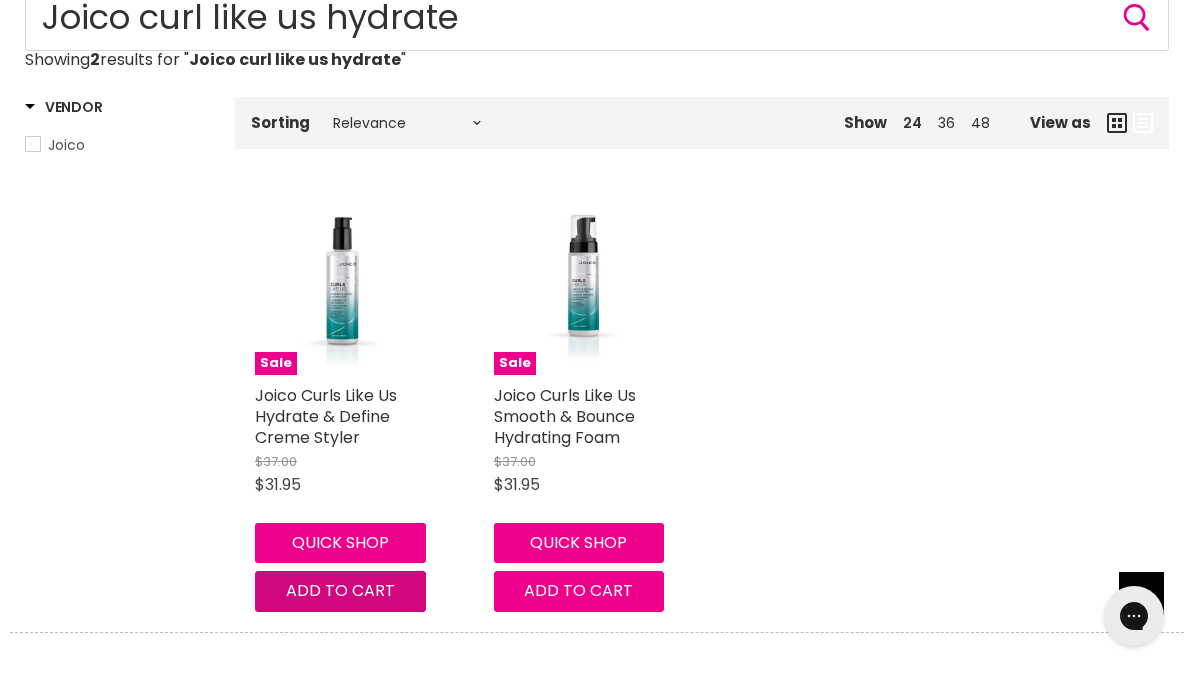 click on "Add to cart" at bounding box center [340, 590] 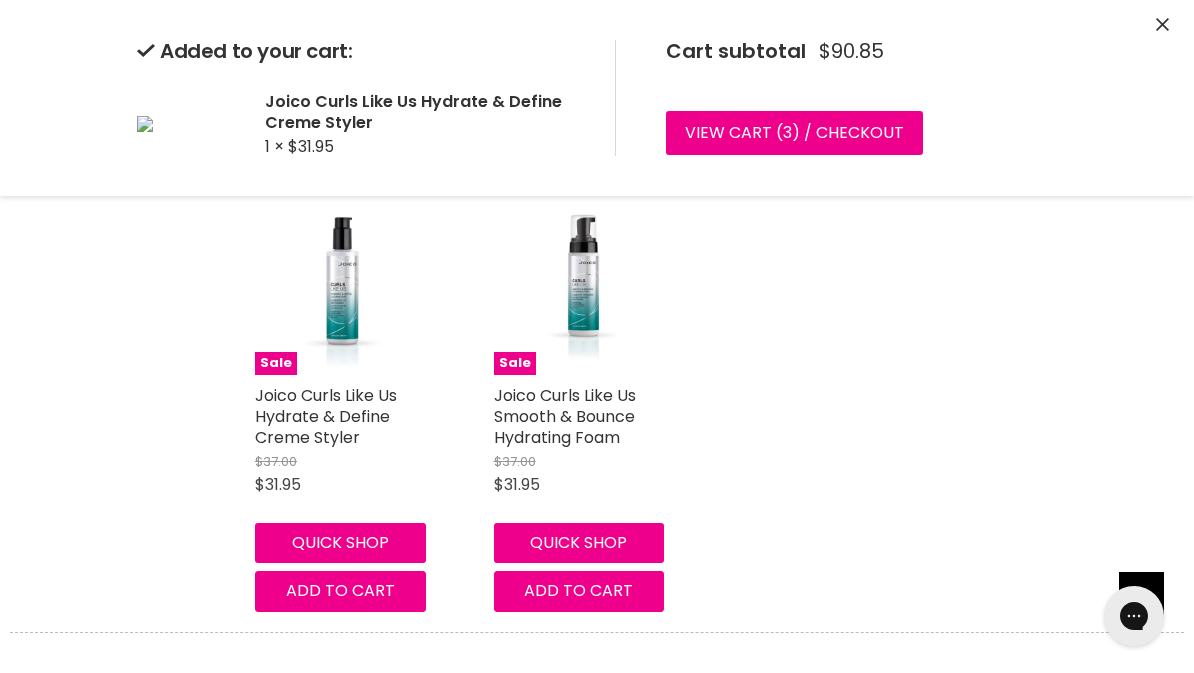 click on "View cart ( 3 )  /  Checkout" at bounding box center [794, 133] 